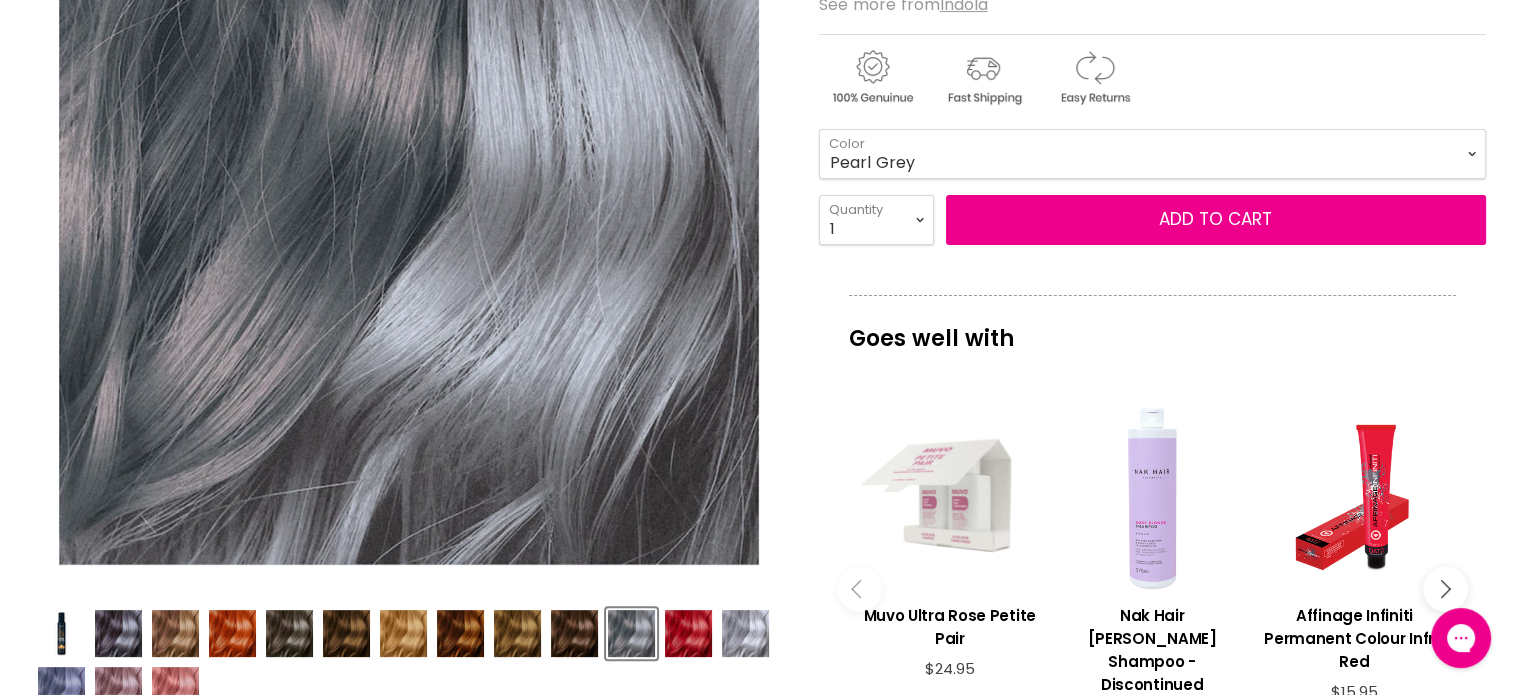 scroll, scrollTop: 600, scrollLeft: 0, axis: vertical 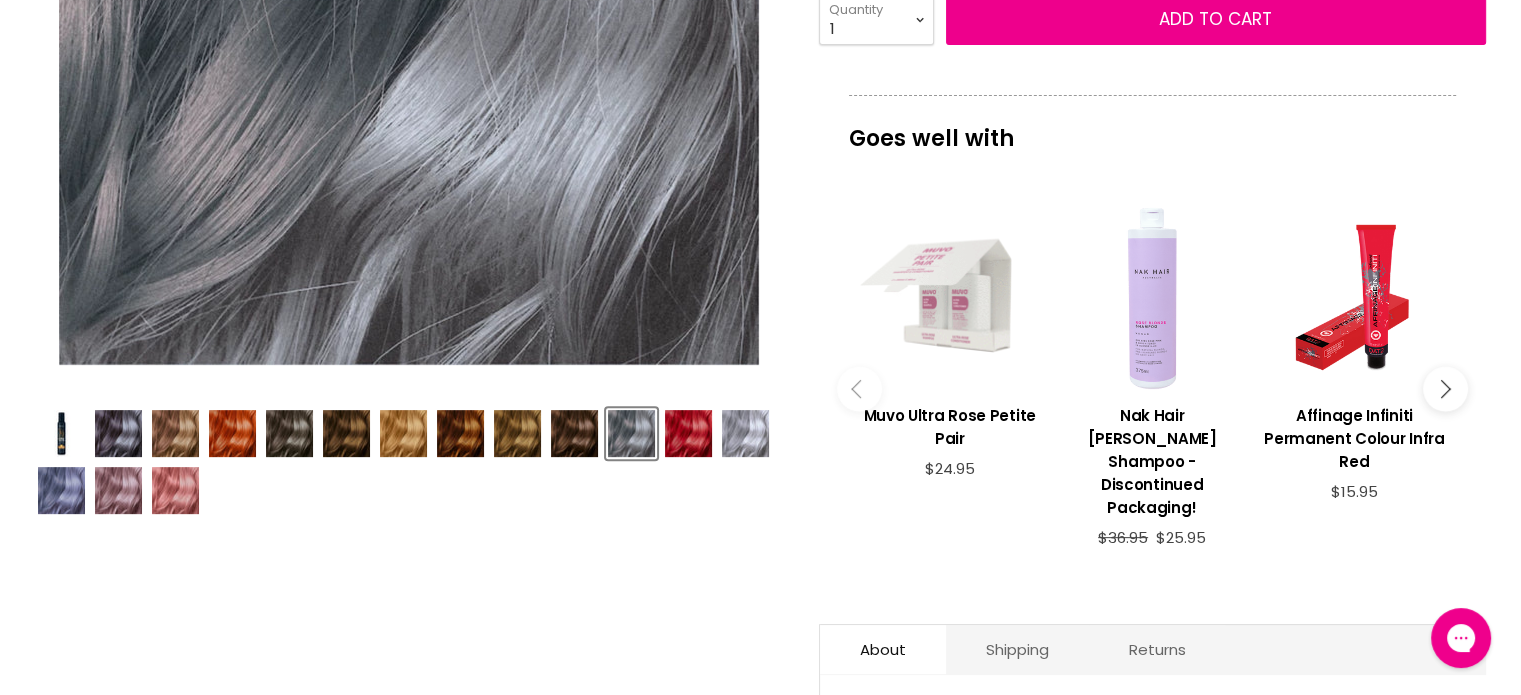 click at bounding box center [745, 433] 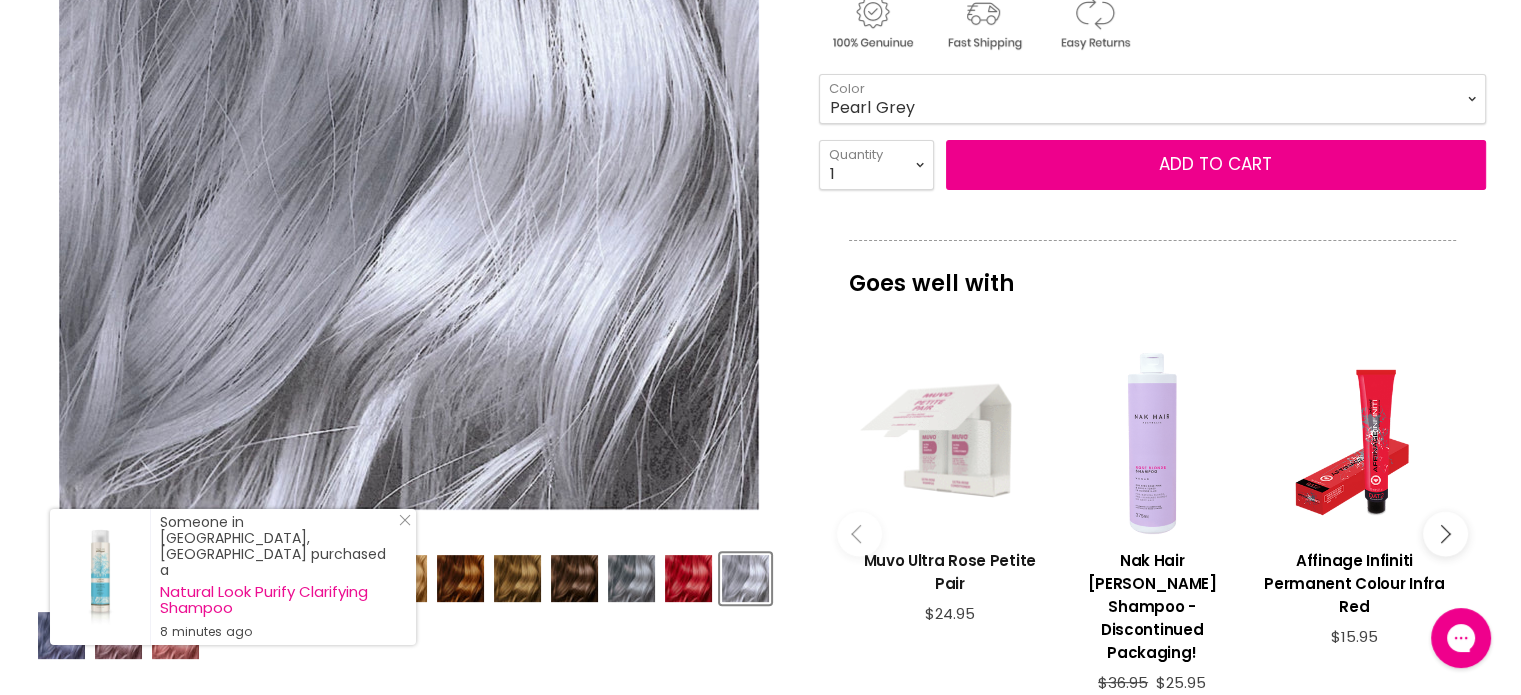 scroll, scrollTop: 500, scrollLeft: 0, axis: vertical 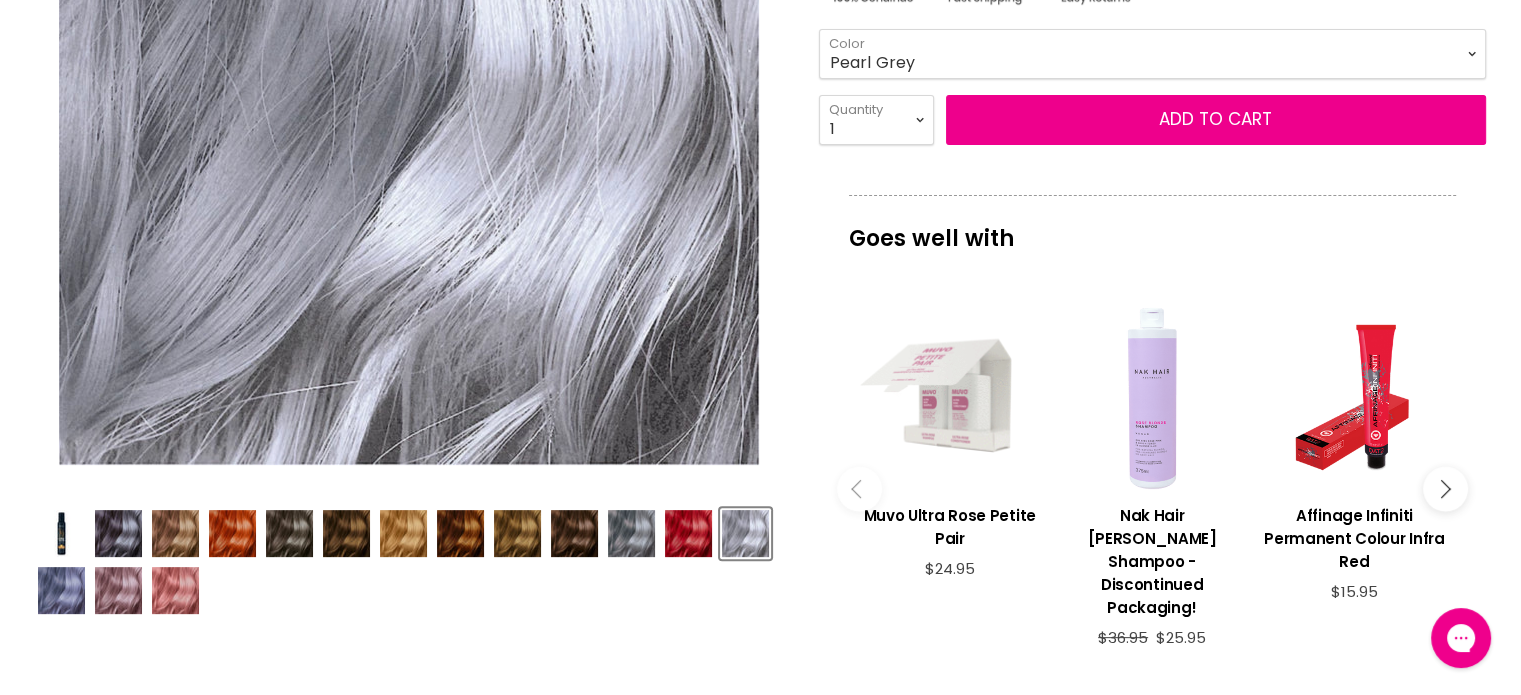 click at bounding box center [631, 533] 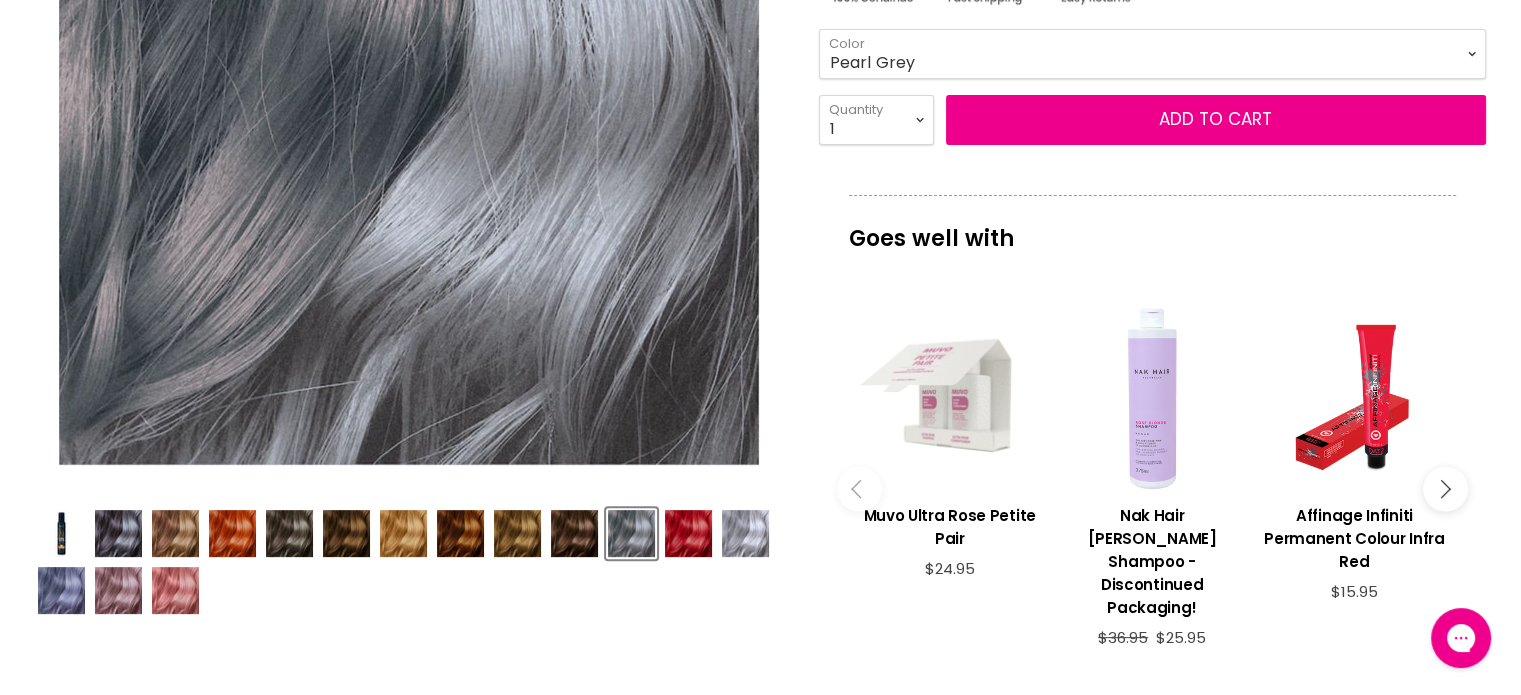 scroll, scrollTop: 300, scrollLeft: 0, axis: vertical 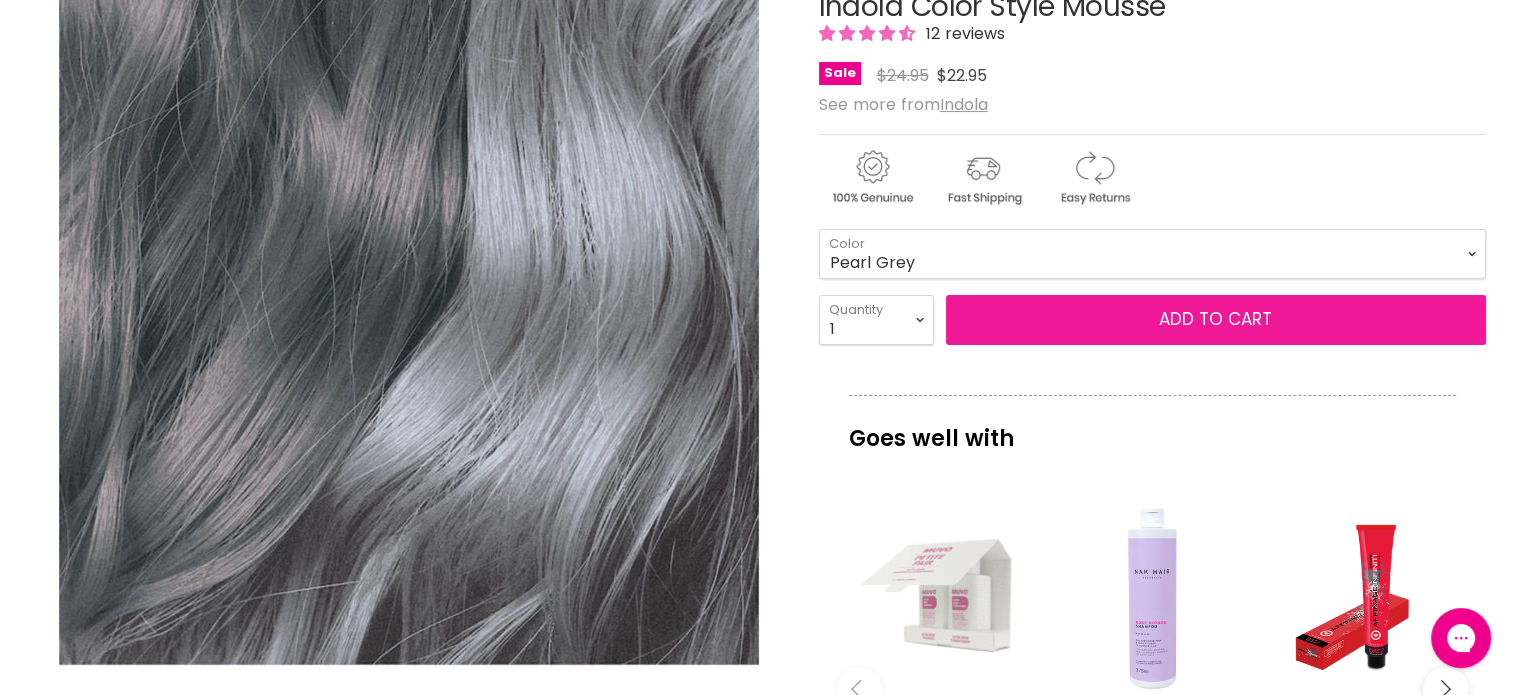 click on "Add to cart" at bounding box center (1215, 319) 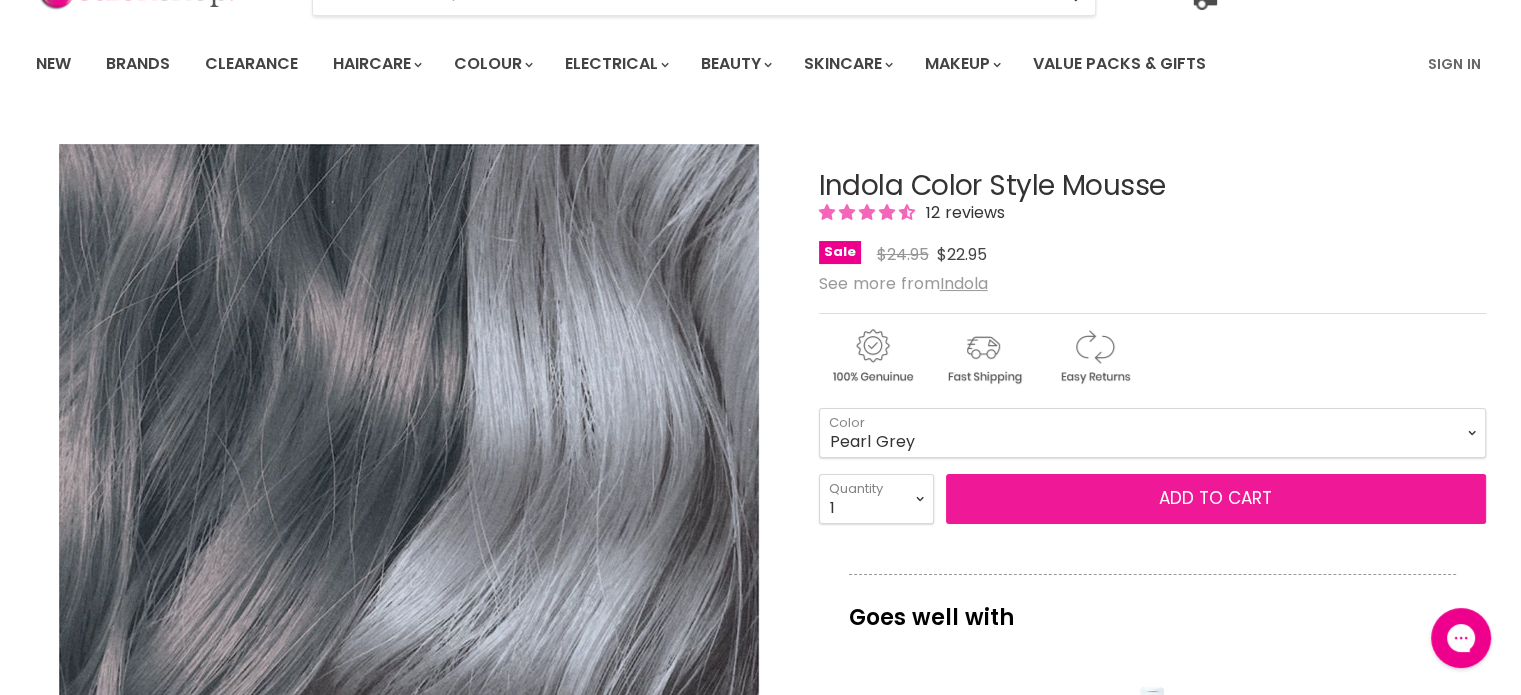 scroll, scrollTop: 200, scrollLeft: 0, axis: vertical 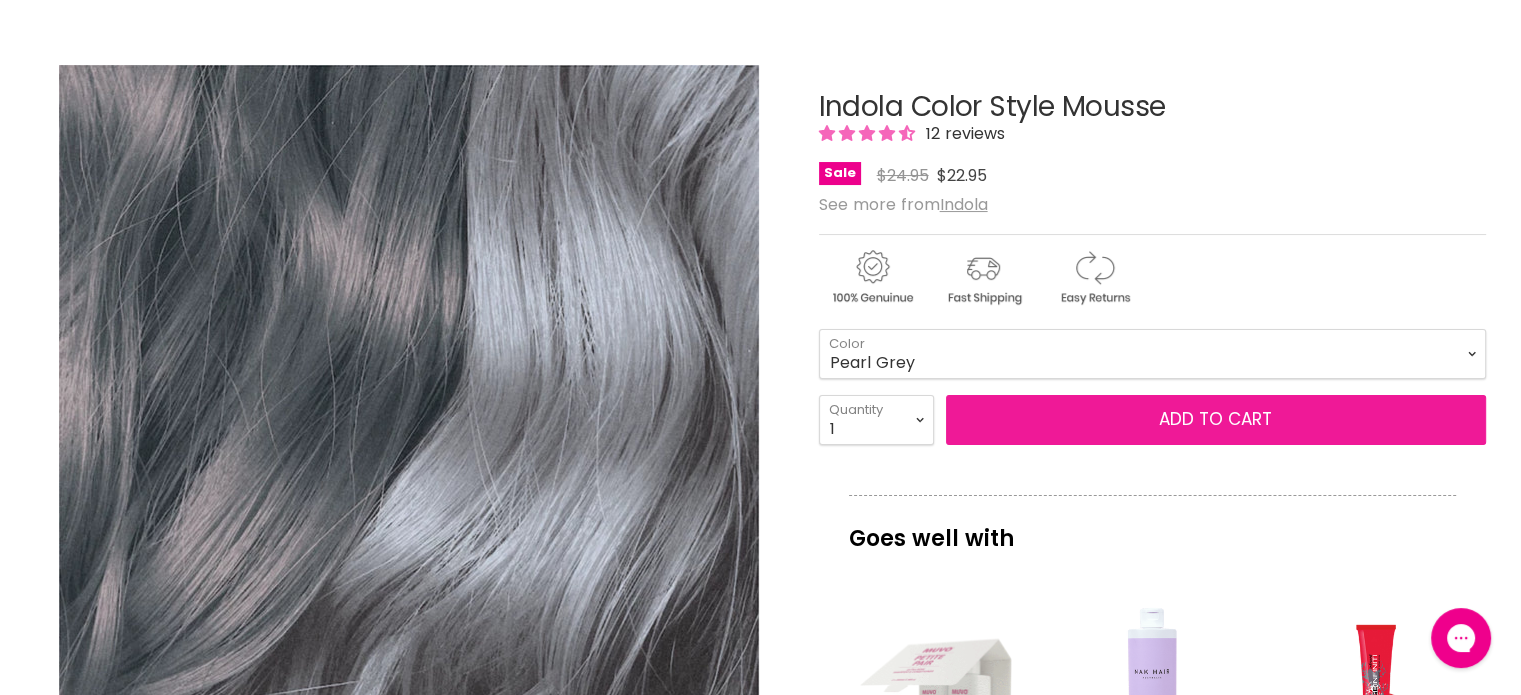 click on "Add to cart" at bounding box center [1215, 419] 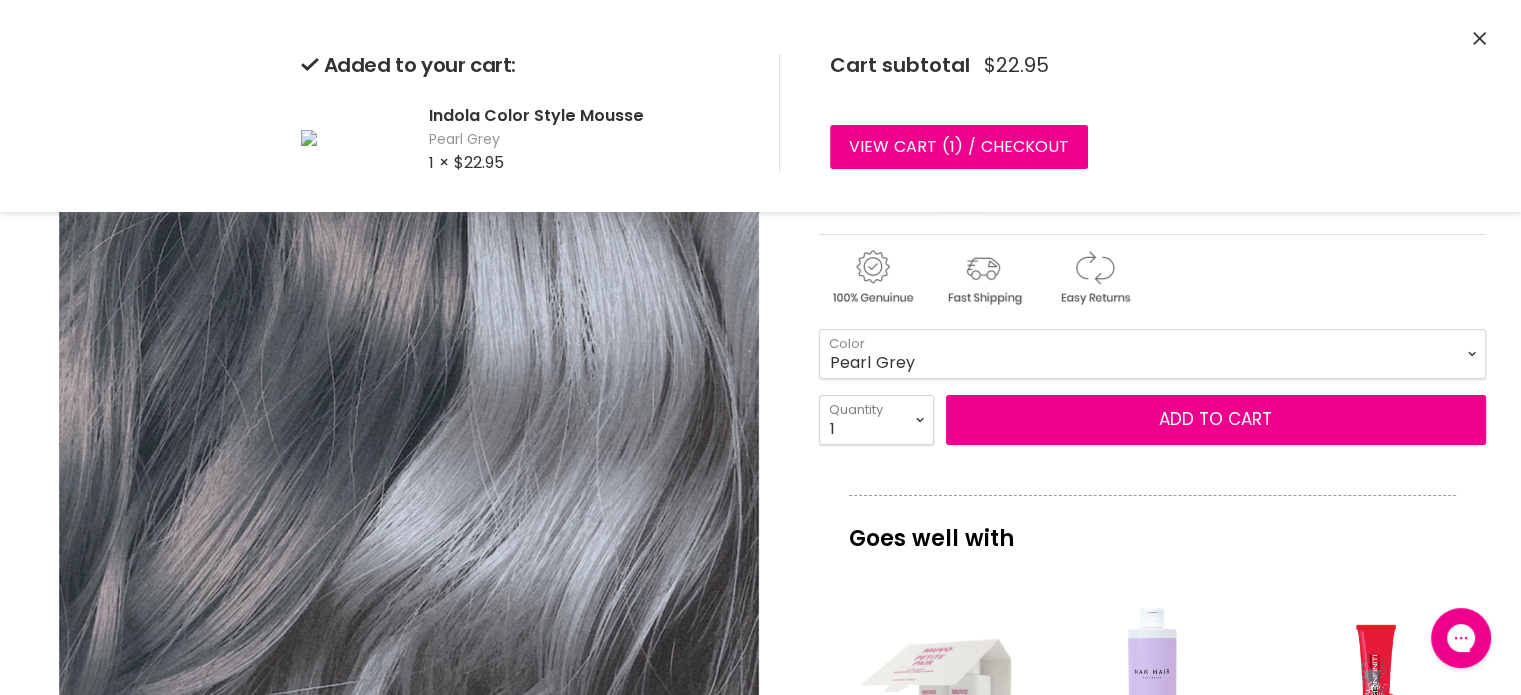 click 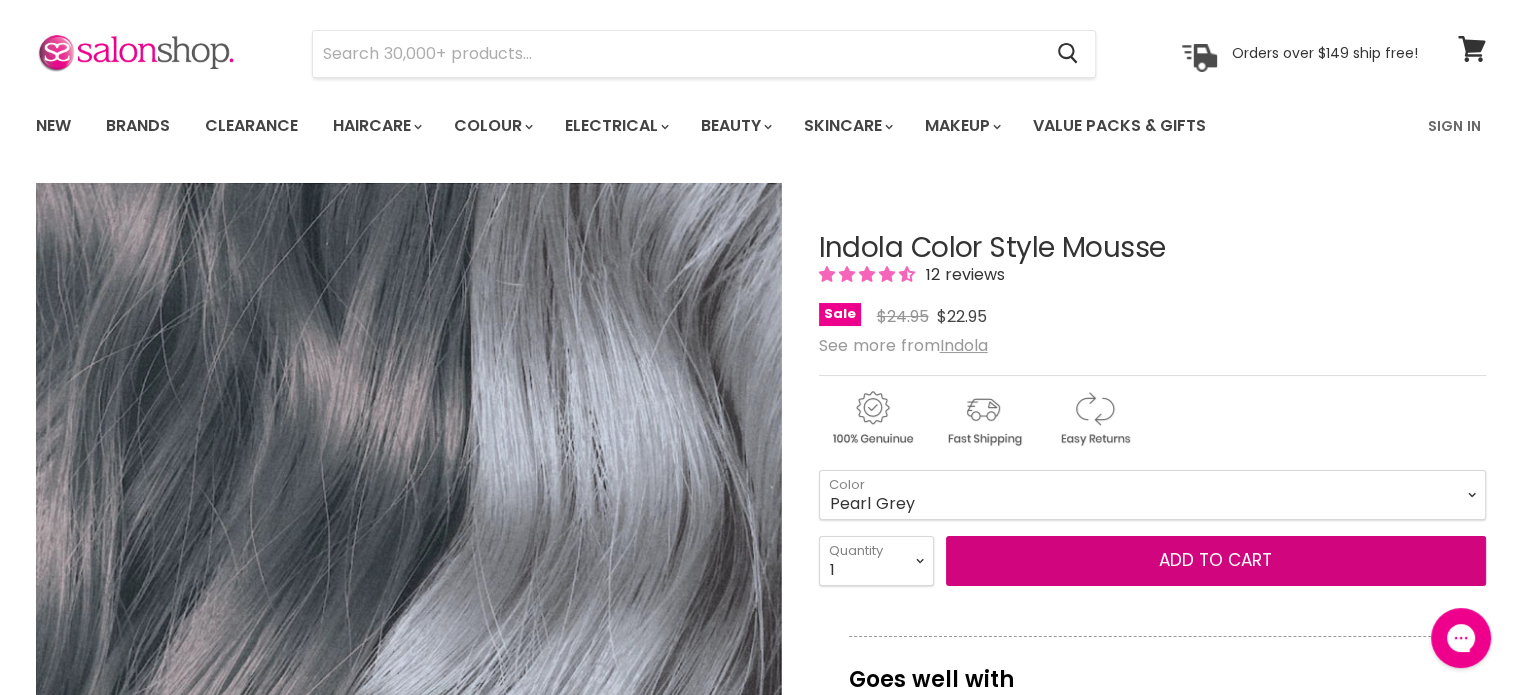 scroll, scrollTop: 0, scrollLeft: 0, axis: both 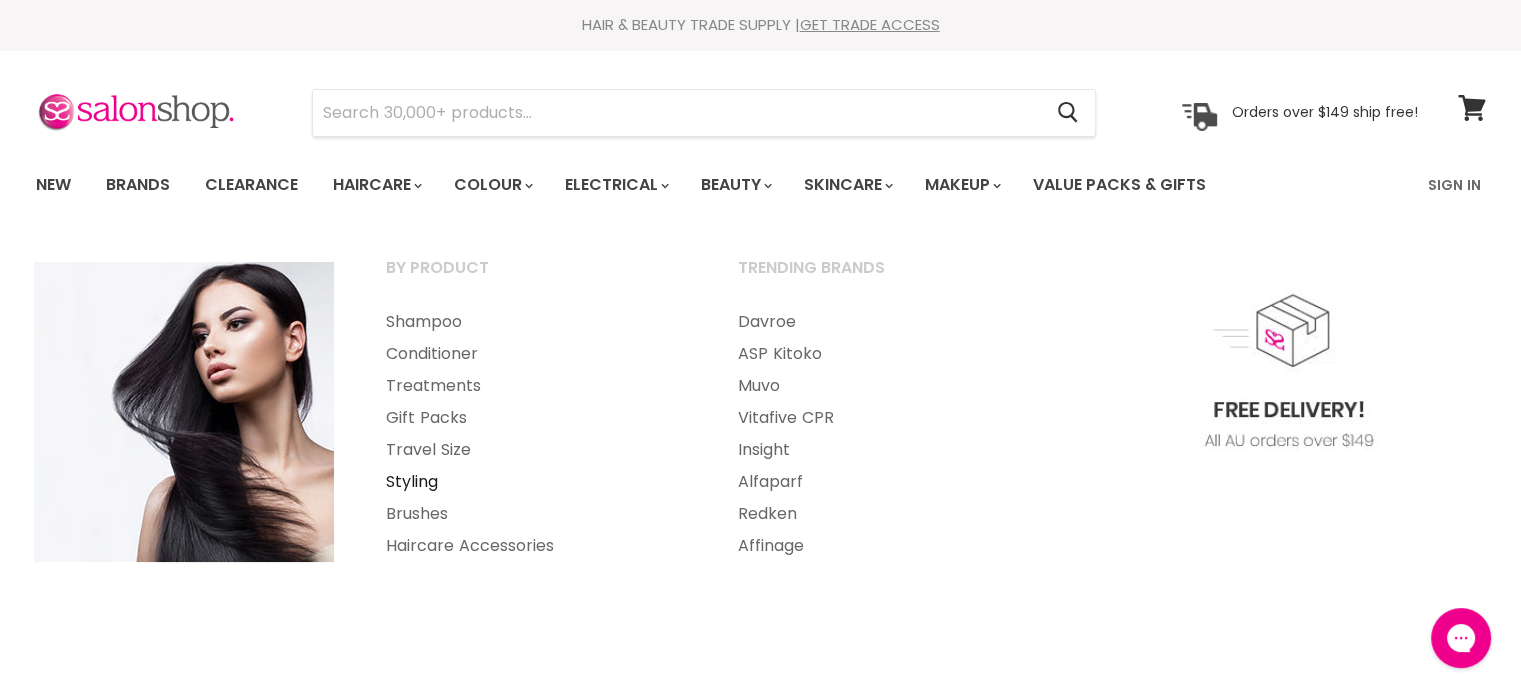 click on "Styling" at bounding box center (535, 482) 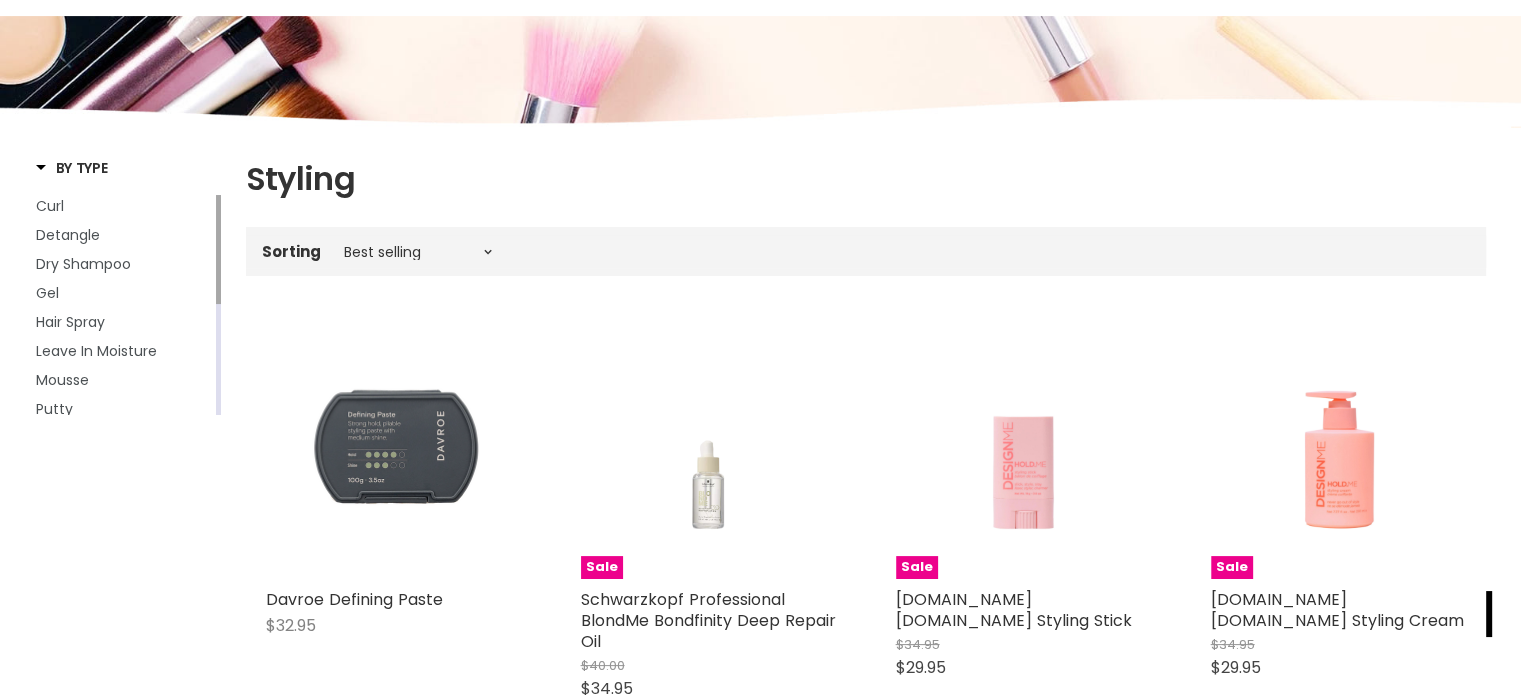 scroll, scrollTop: 200, scrollLeft: 0, axis: vertical 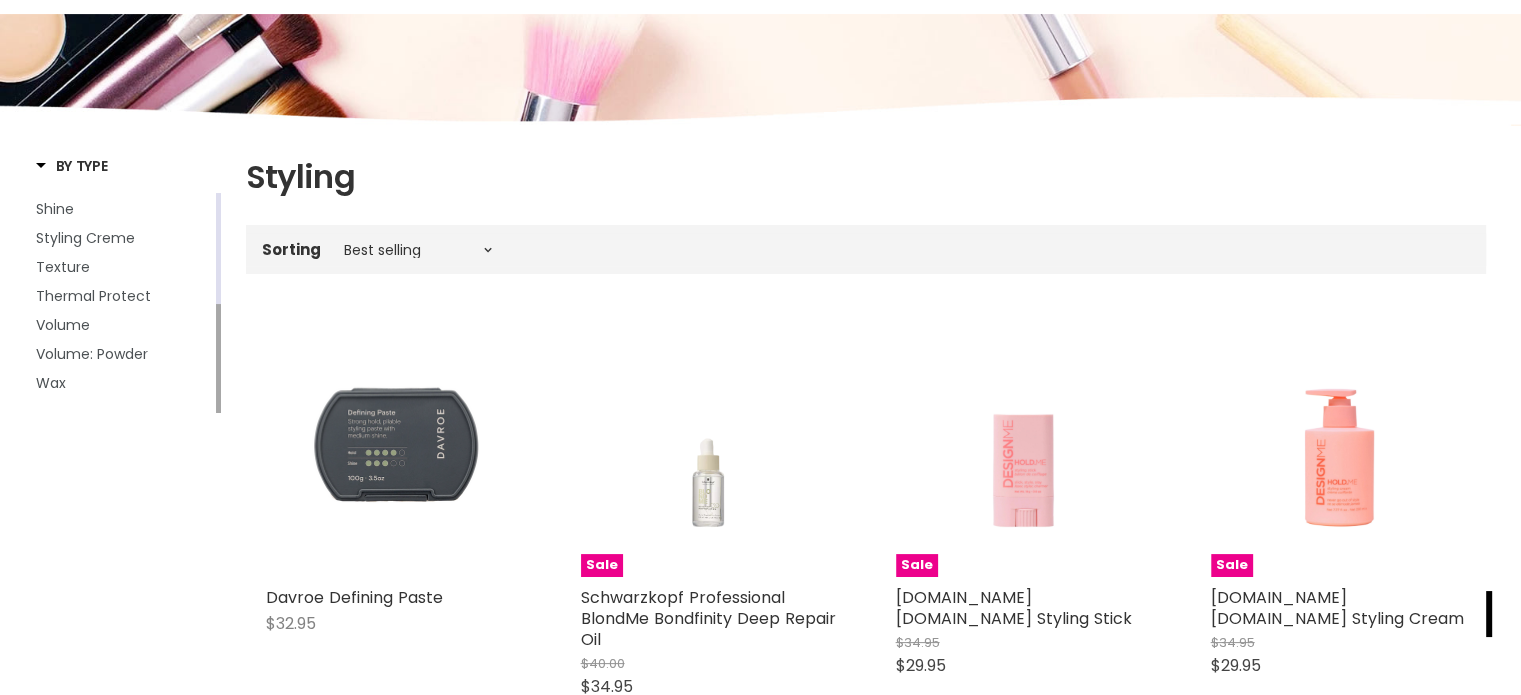drag, startPoint x: 219, startPoint y: 297, endPoint x: 212, endPoint y: 429, distance: 132.18547 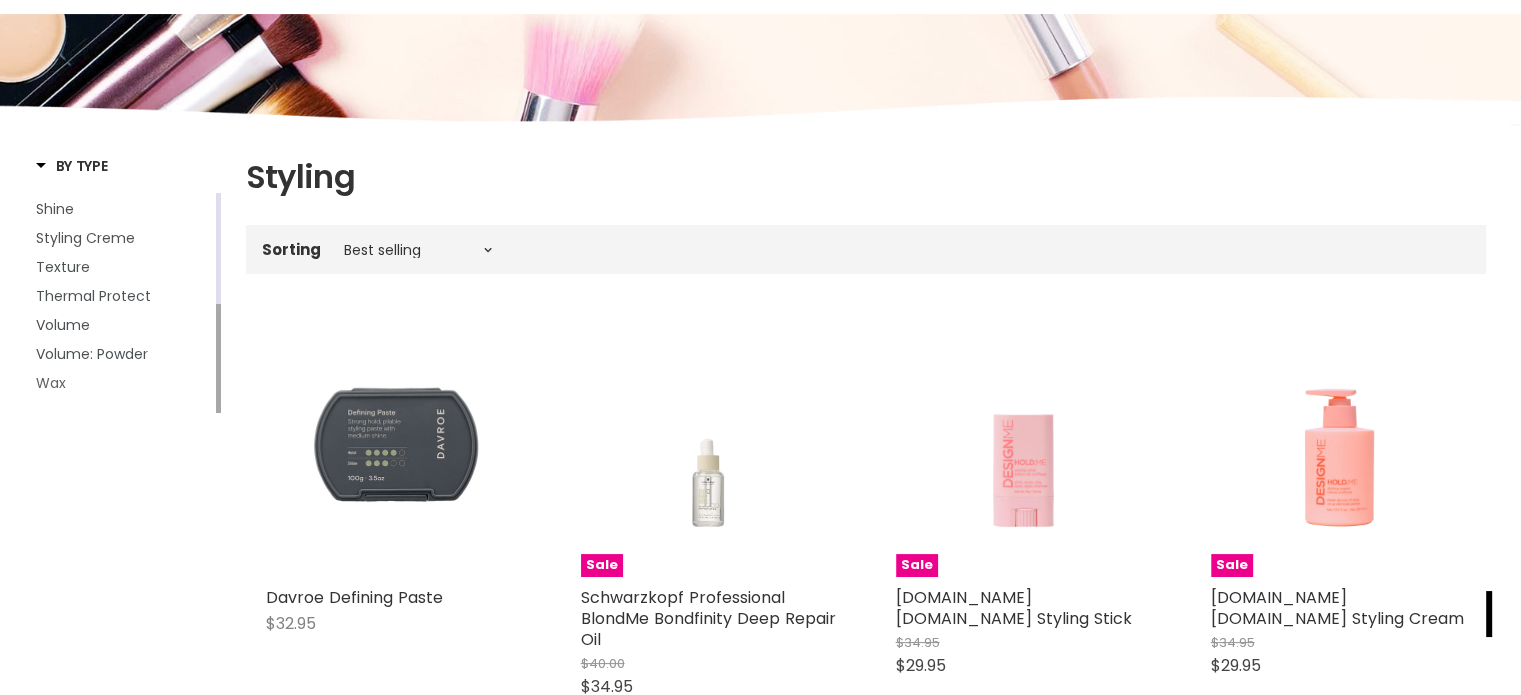 click on "Wax" at bounding box center [51, 383] 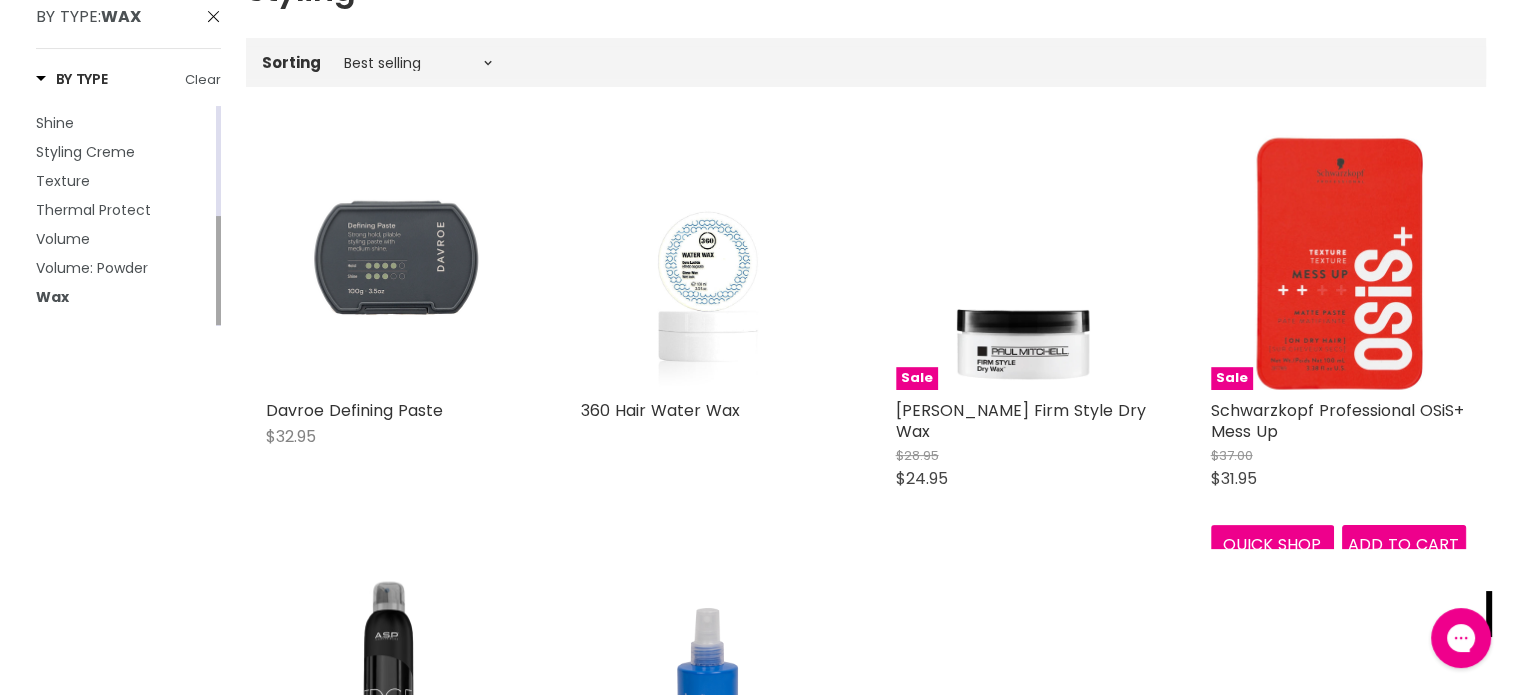 scroll, scrollTop: 400, scrollLeft: 0, axis: vertical 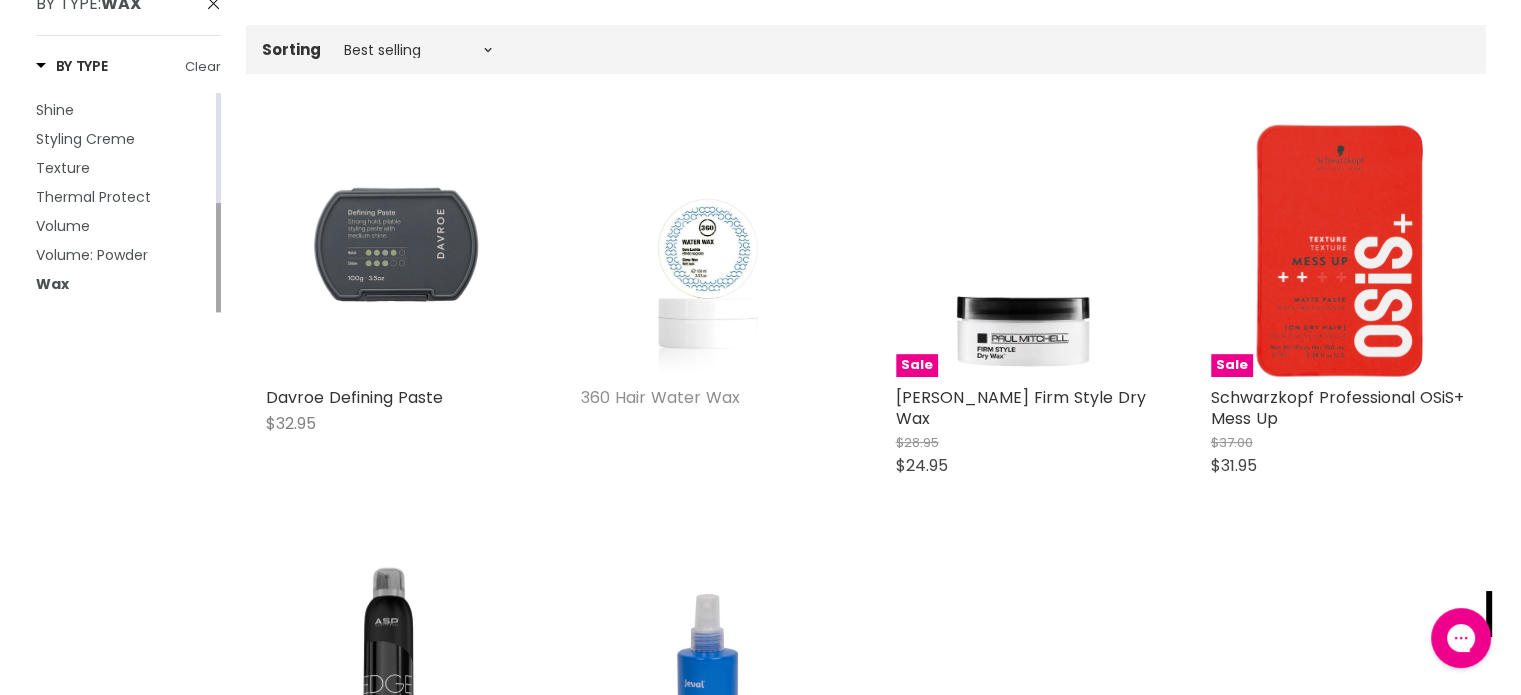 click on "360 Hair Water Wax" at bounding box center [660, 397] 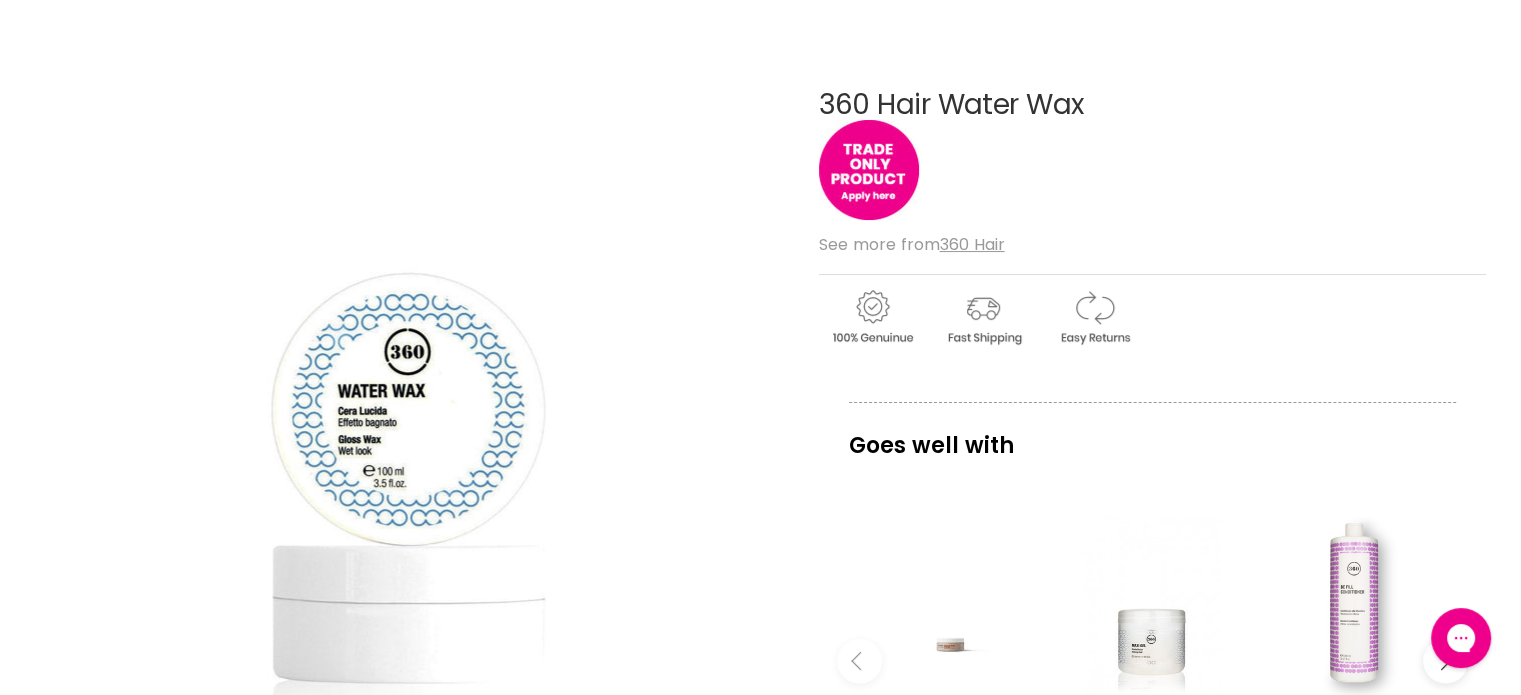 scroll, scrollTop: 0, scrollLeft: 0, axis: both 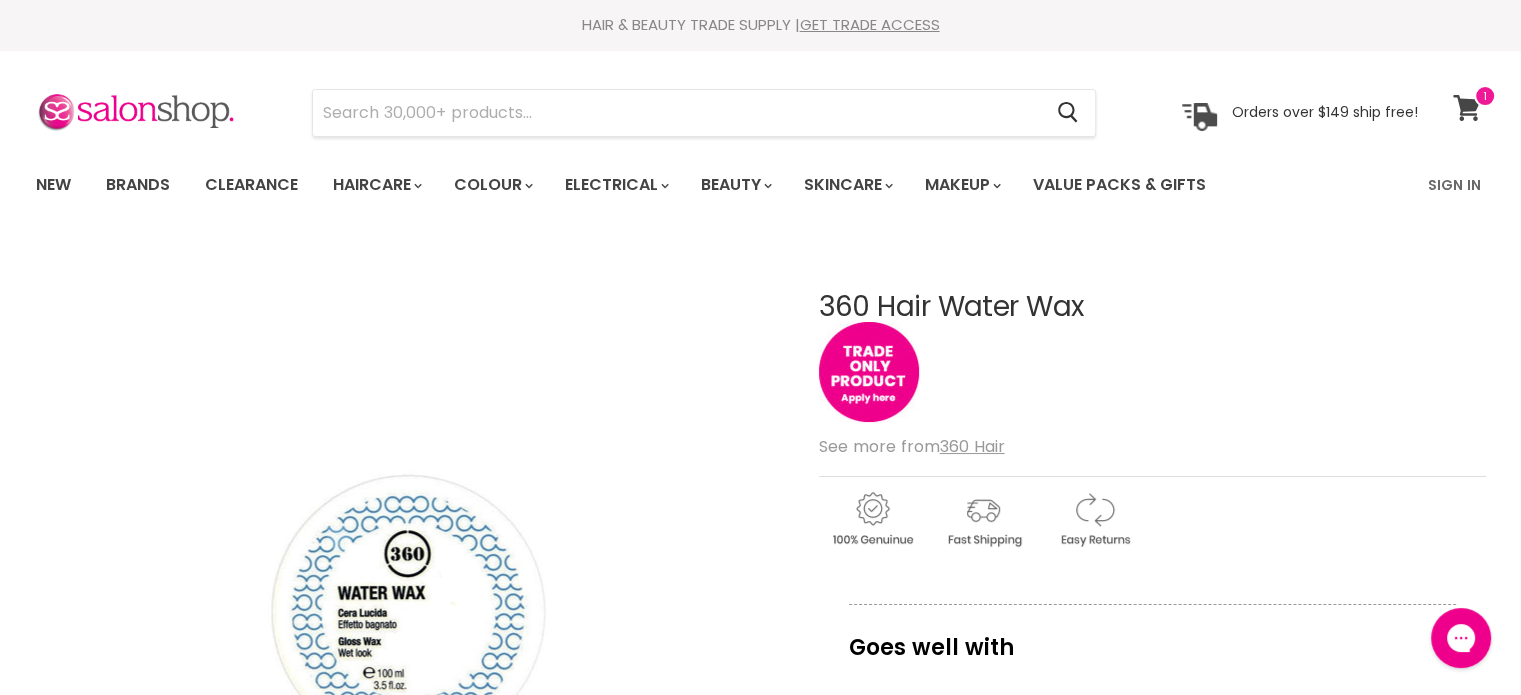 click at bounding box center (1485, 96) 